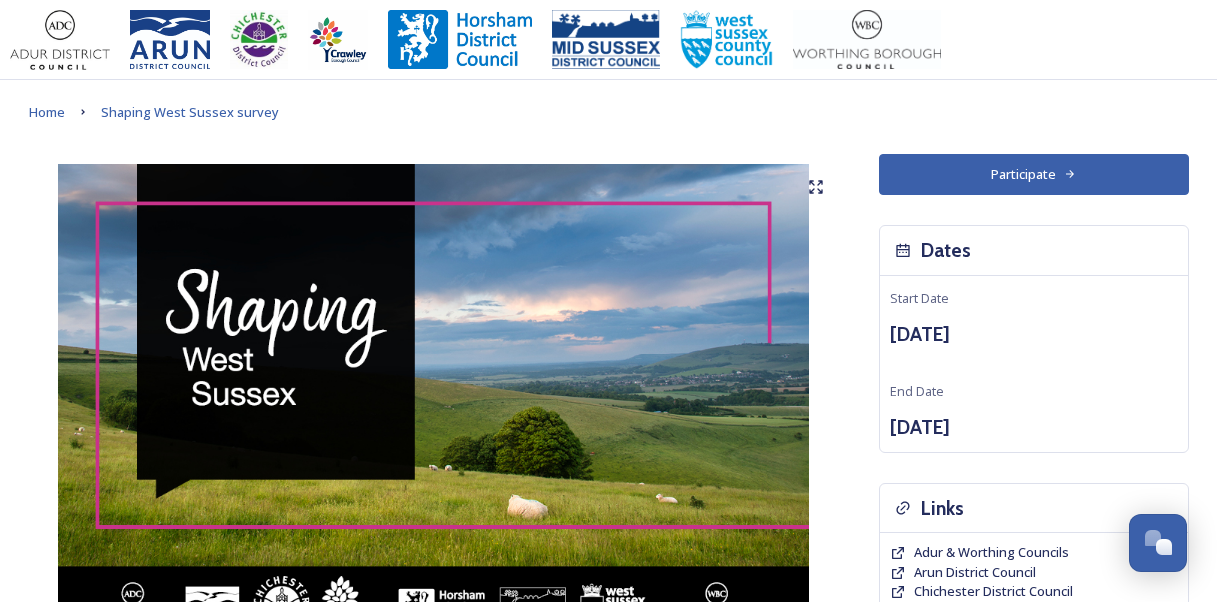 scroll, scrollTop: 0, scrollLeft: 0, axis: both 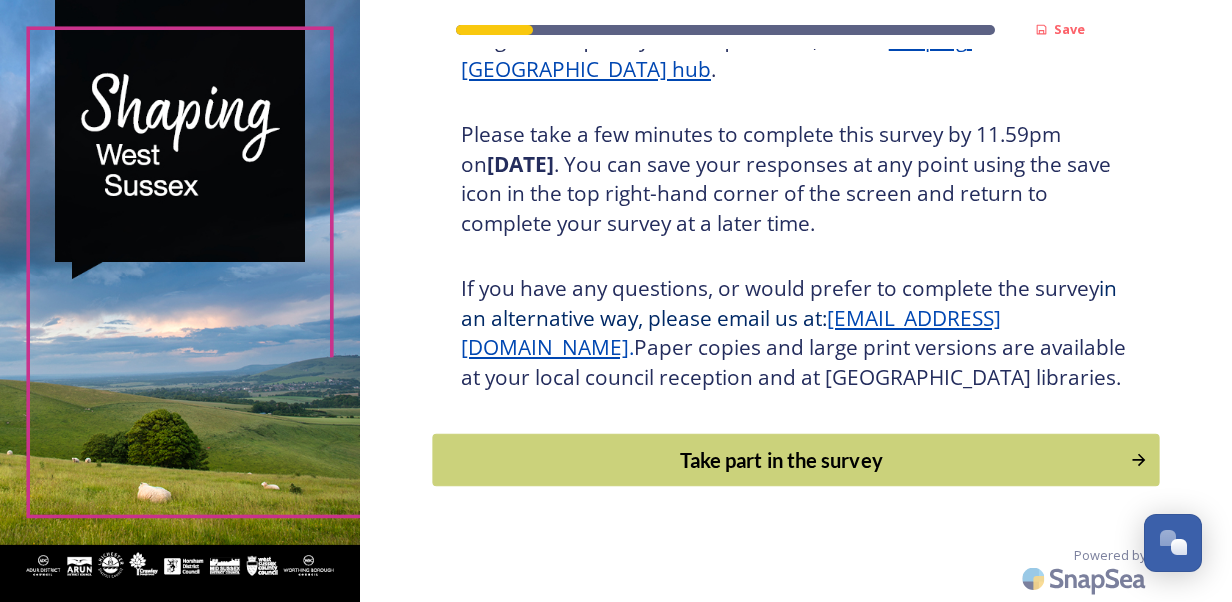 click on "Take part in the survey" at bounding box center (781, 460) 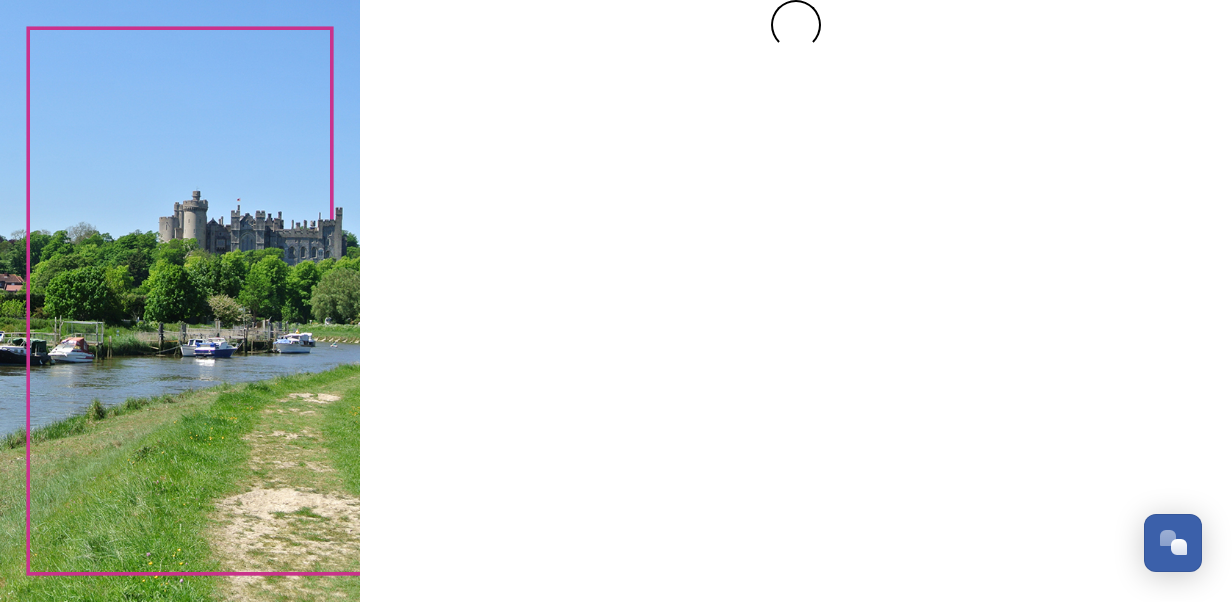 scroll, scrollTop: 0, scrollLeft: 0, axis: both 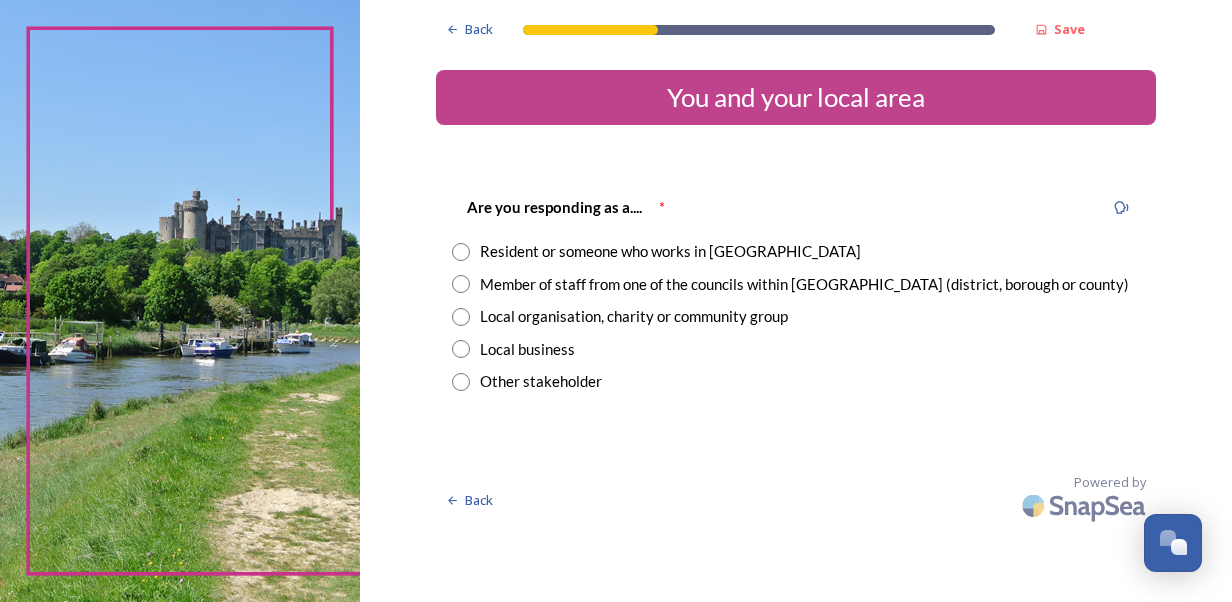 click at bounding box center [461, 284] 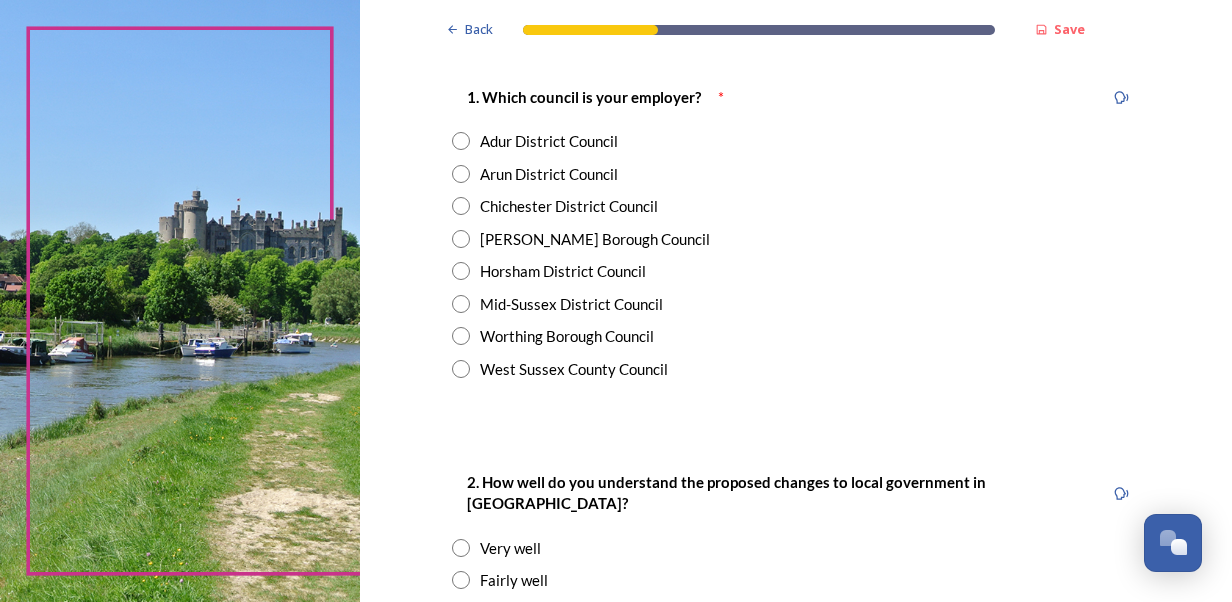 scroll, scrollTop: 400, scrollLeft: 0, axis: vertical 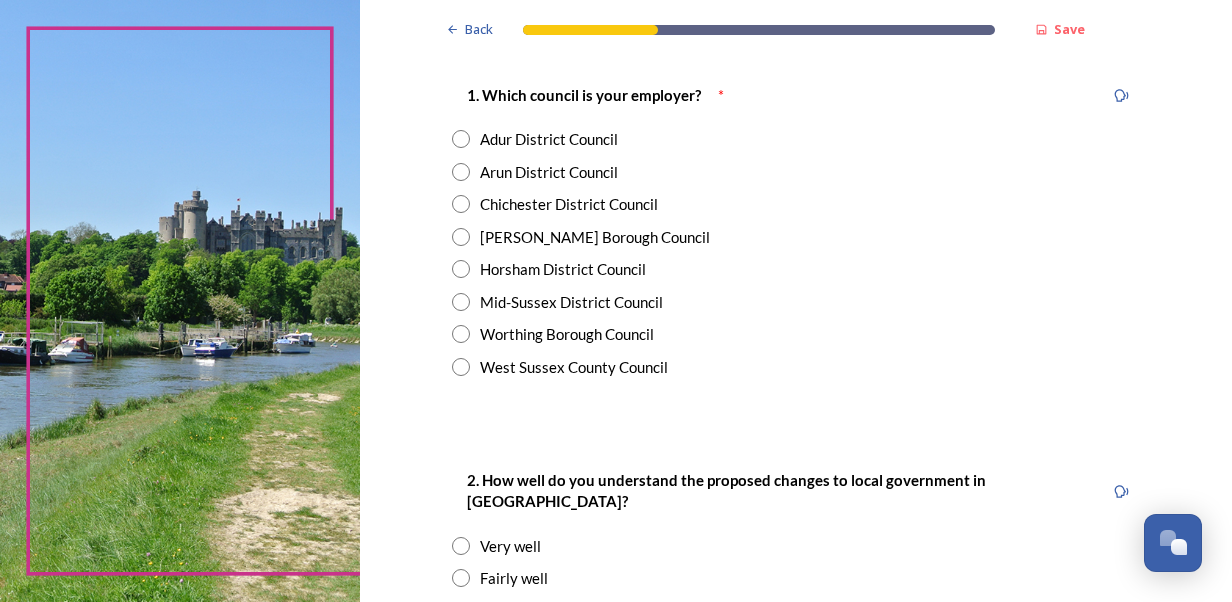 click at bounding box center [461, 367] 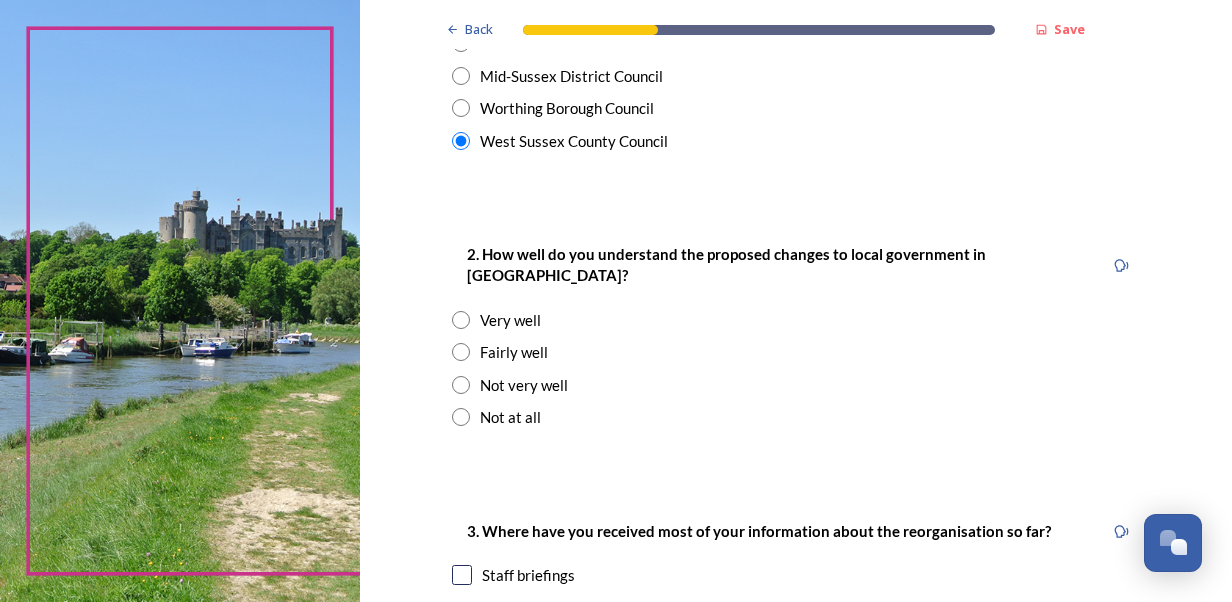 scroll, scrollTop: 700, scrollLeft: 0, axis: vertical 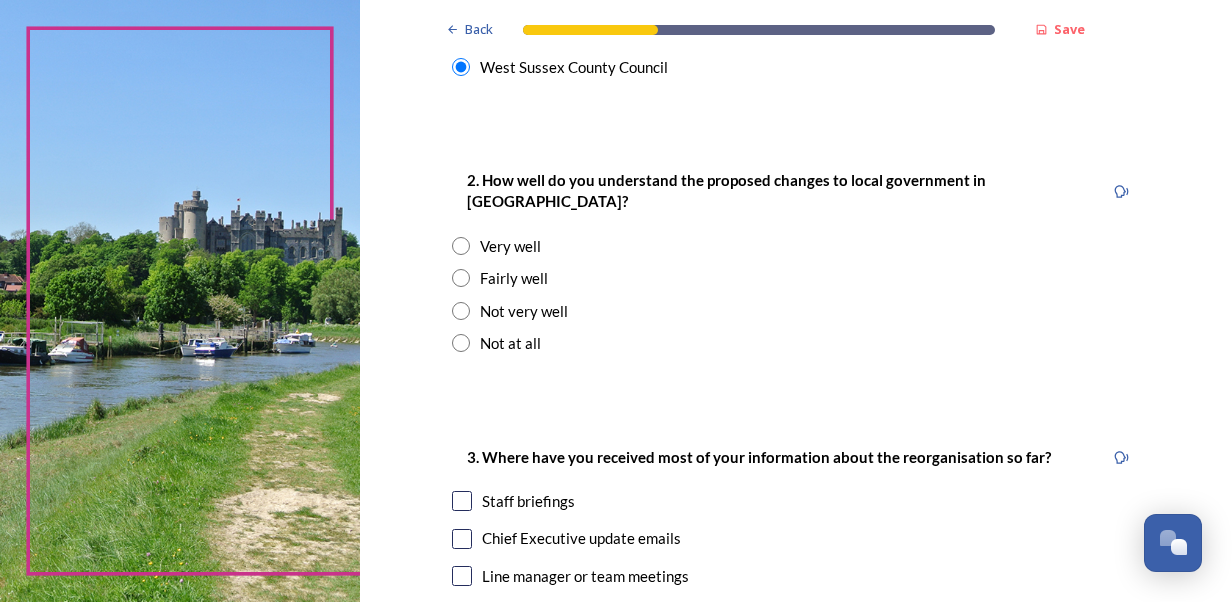 click on "Not very well" at bounding box center [524, 311] 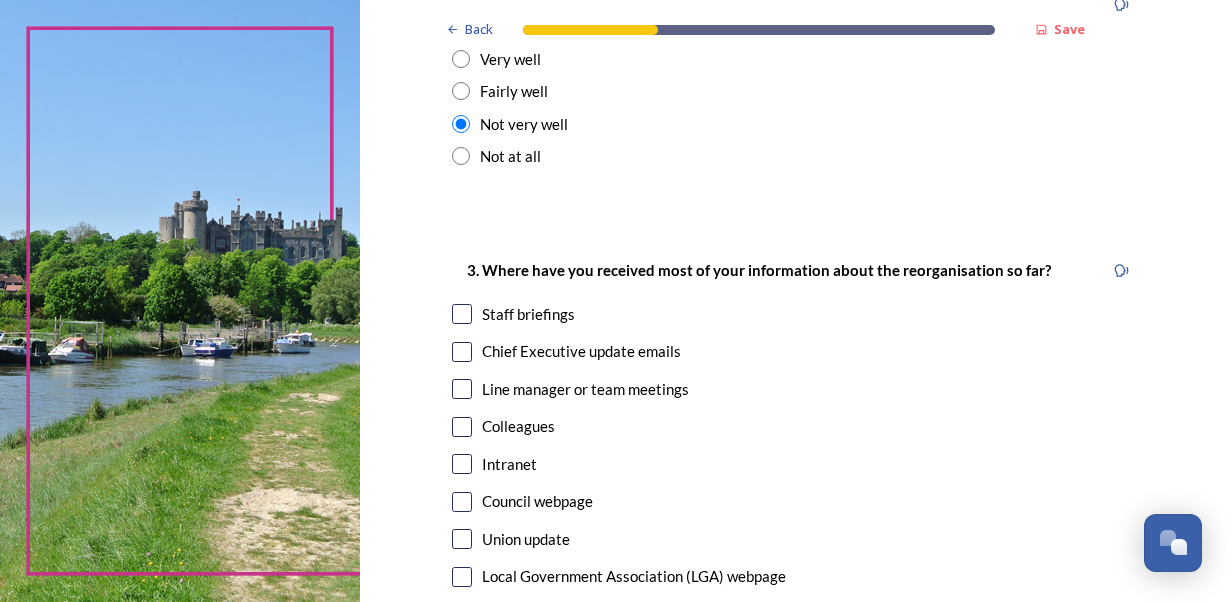 scroll, scrollTop: 900, scrollLeft: 0, axis: vertical 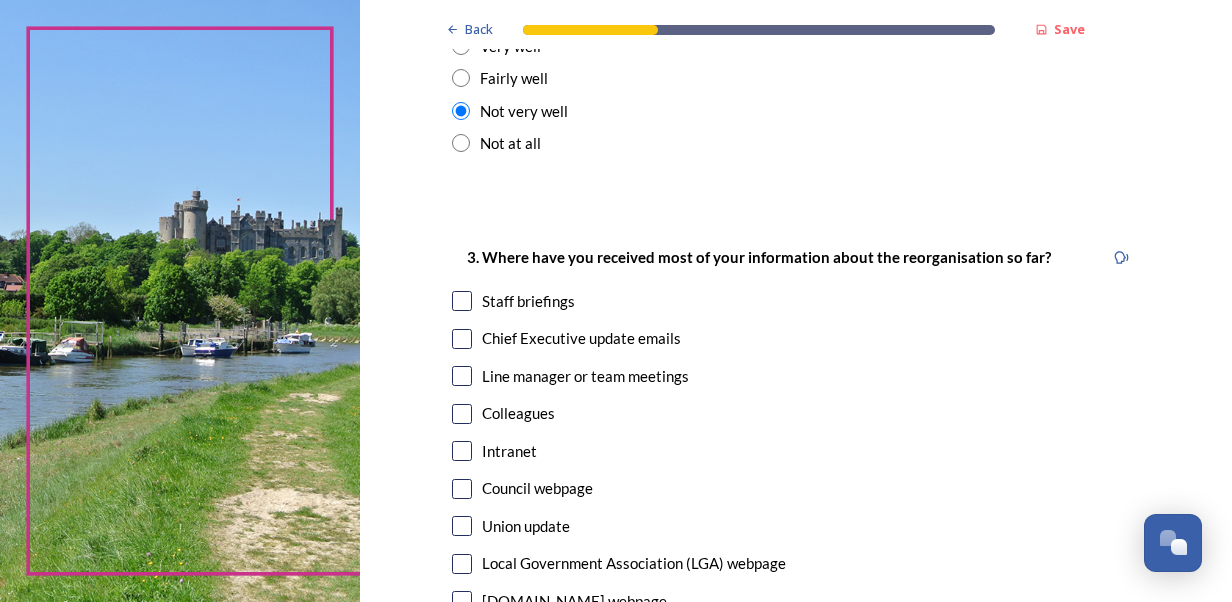 click at bounding box center [462, 301] 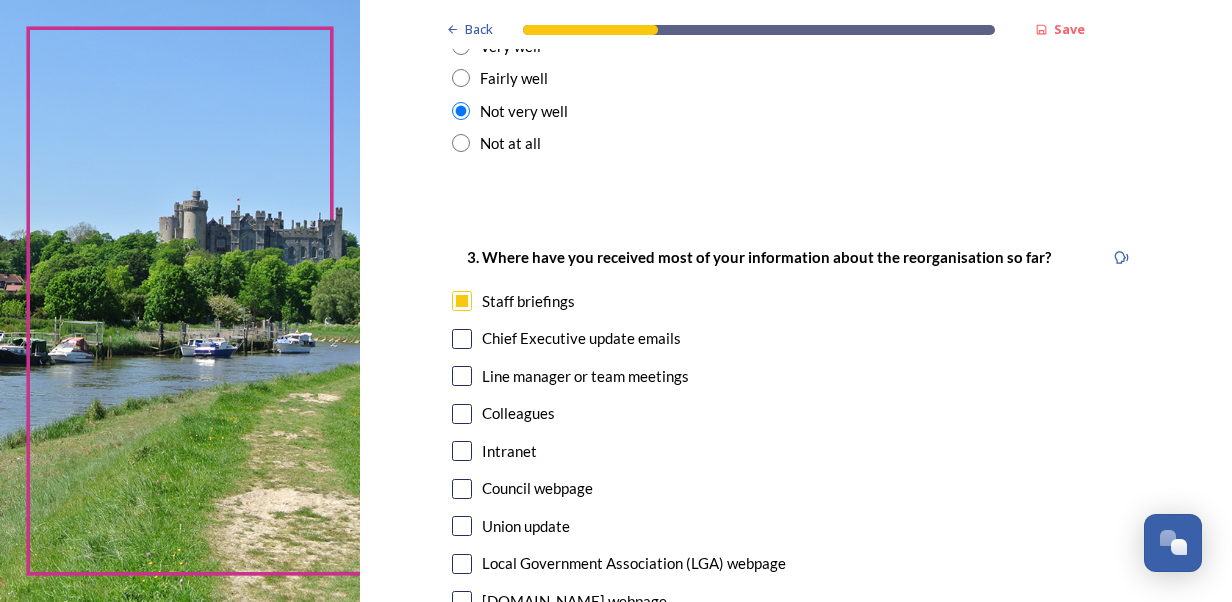 click at bounding box center (462, 339) 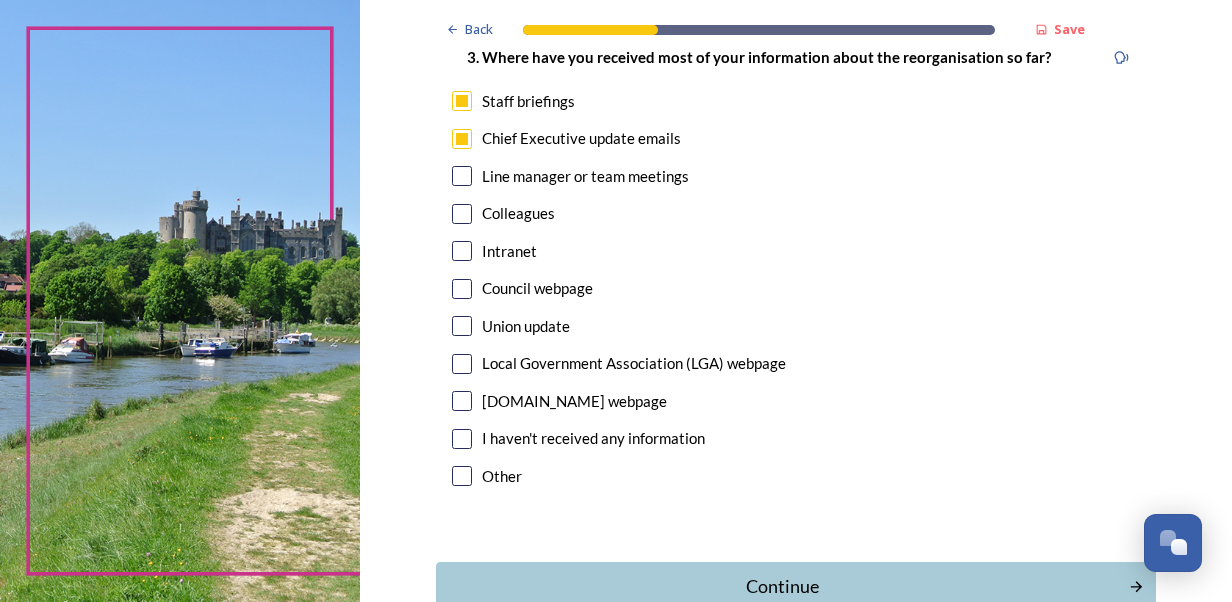 scroll, scrollTop: 1200, scrollLeft: 0, axis: vertical 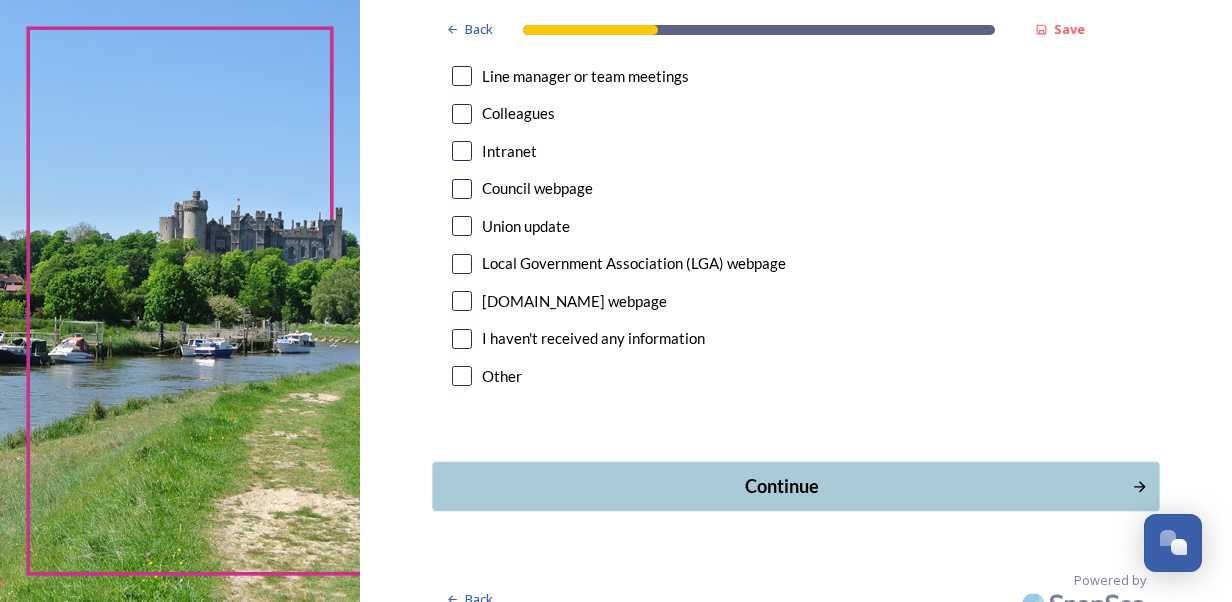 click on "Continue" at bounding box center [781, 486] 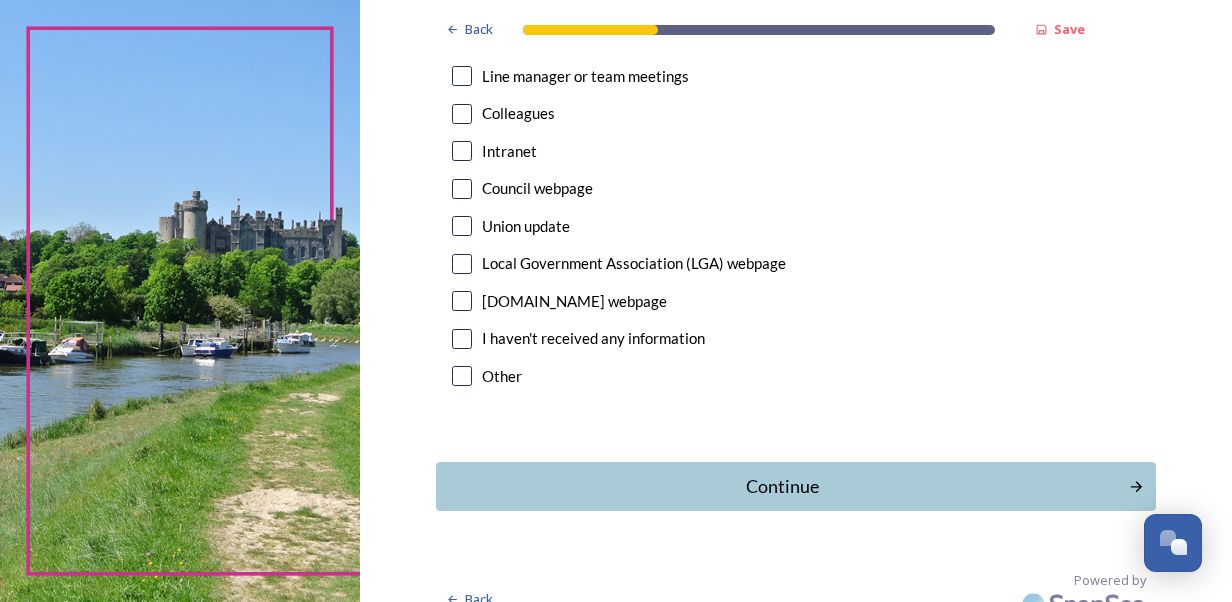 click on "Back Save You and your local area Are you responding as a.... * Resident or someone who works in West Sussex Member of staff from one of the councils within West Sussex (district, borough or county) Local organisation, charity or community group Local business Other stakeholder 1. Which council is your employer? * Adur District Council Arun District Council Chichester District Council Crawley Borough Council Horsham District Council Mid-Sussex District Council Worthing Borough Council West Sussex County Council 2. How well do you understand the proposed changes to local government in West Sussex? Very well Fairly well Not very well Not at all 3. Where have you received most of your information about the reorganisation so far? Staff briefings Chief Executive update emails Line manager or team meetings Colleagues Intranet Council webpage Union update Local Government Association (LGA) webpage GOV.UK webpage I haven't received any information Other Continue   Back Powered by" at bounding box center [796, 301] 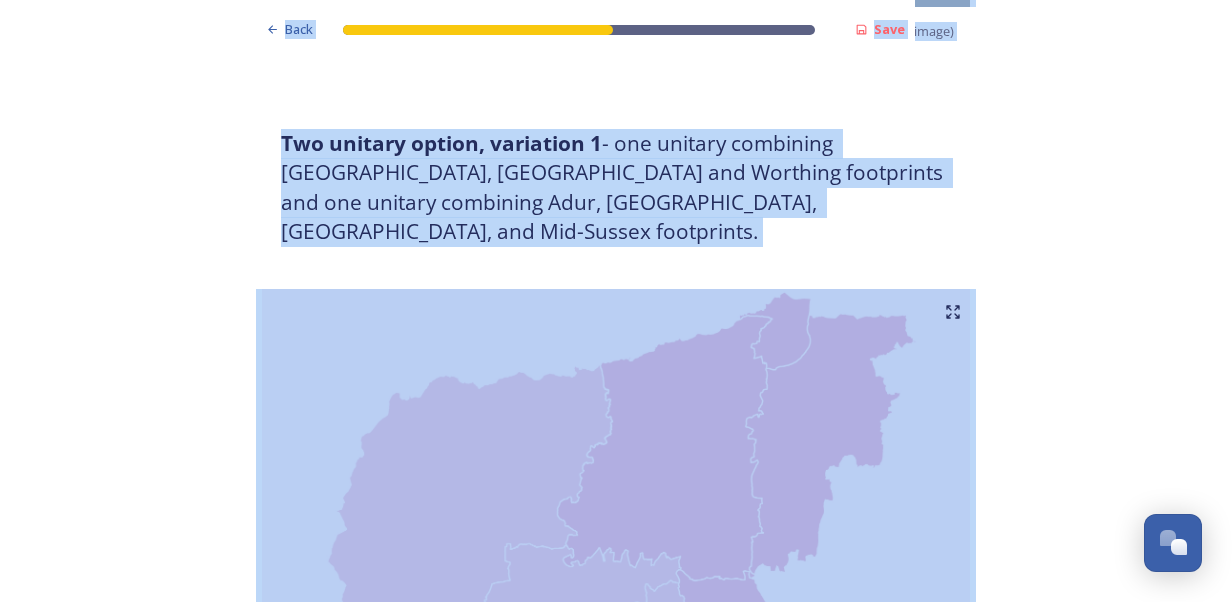 scroll, scrollTop: 1100, scrollLeft: 0, axis: vertical 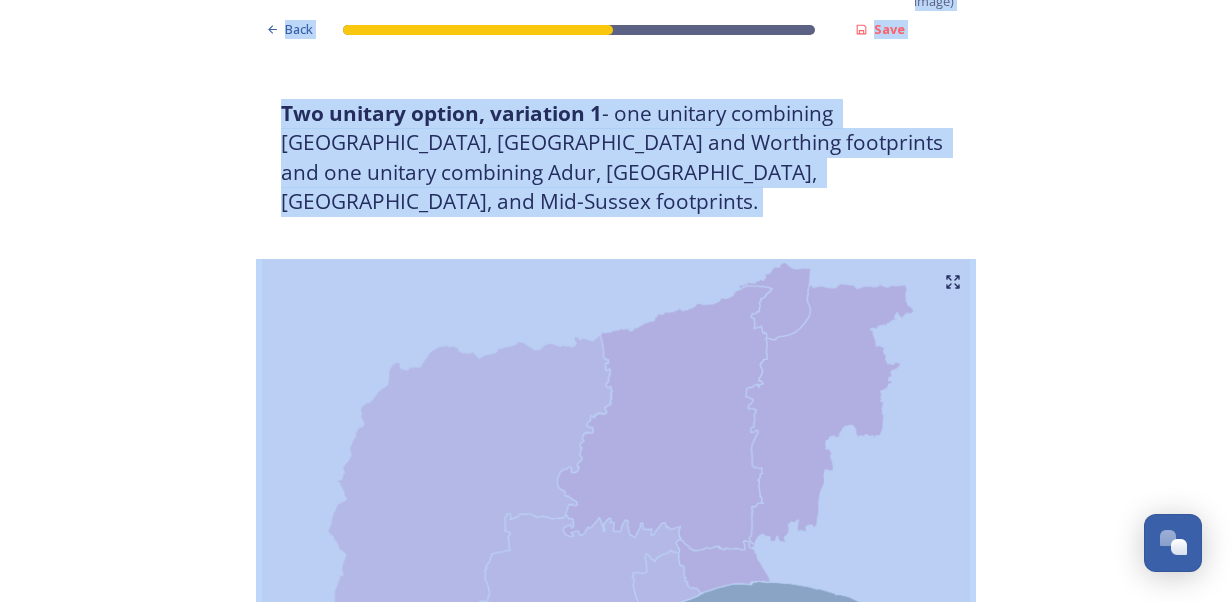 click at bounding box center (616, 509) 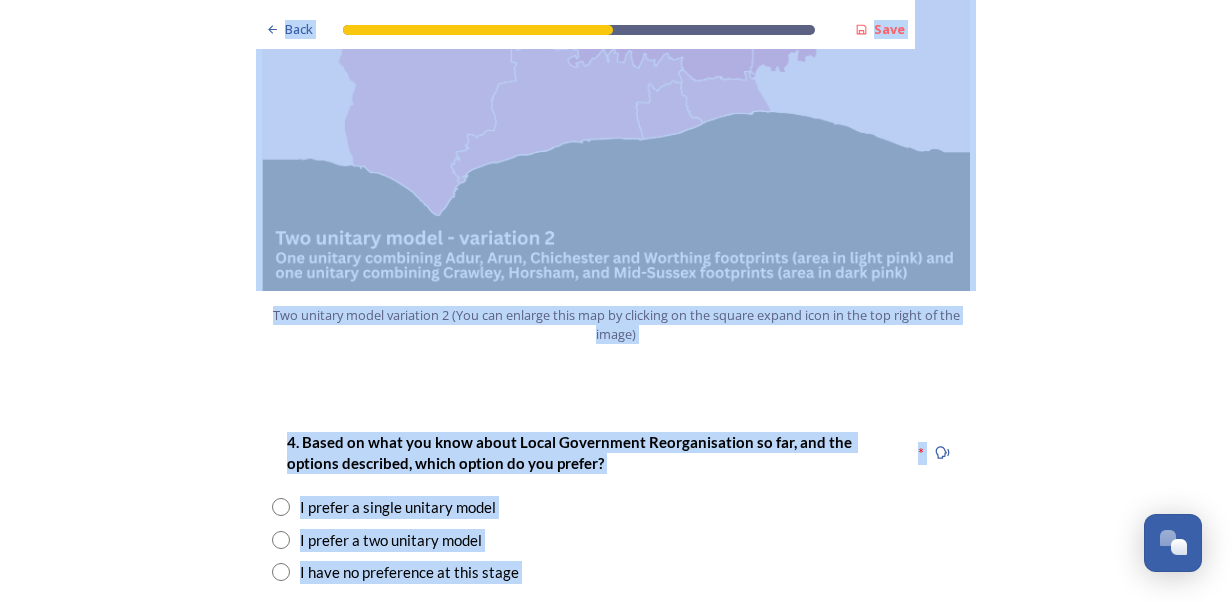 scroll, scrollTop: 2400, scrollLeft: 0, axis: vertical 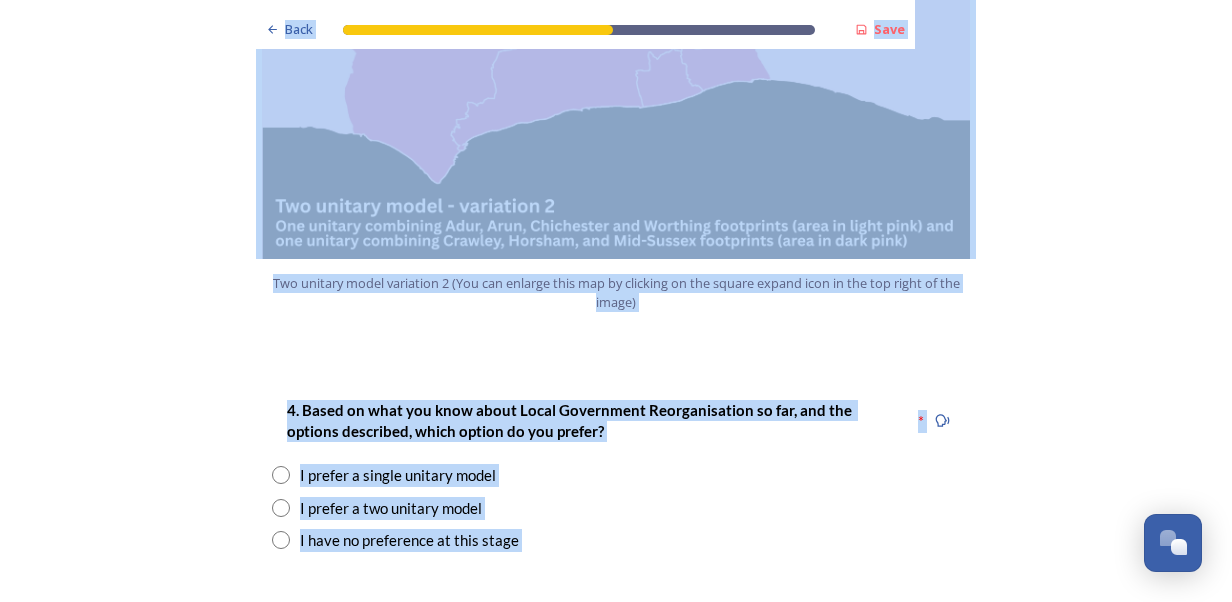 click at bounding box center [281, 540] 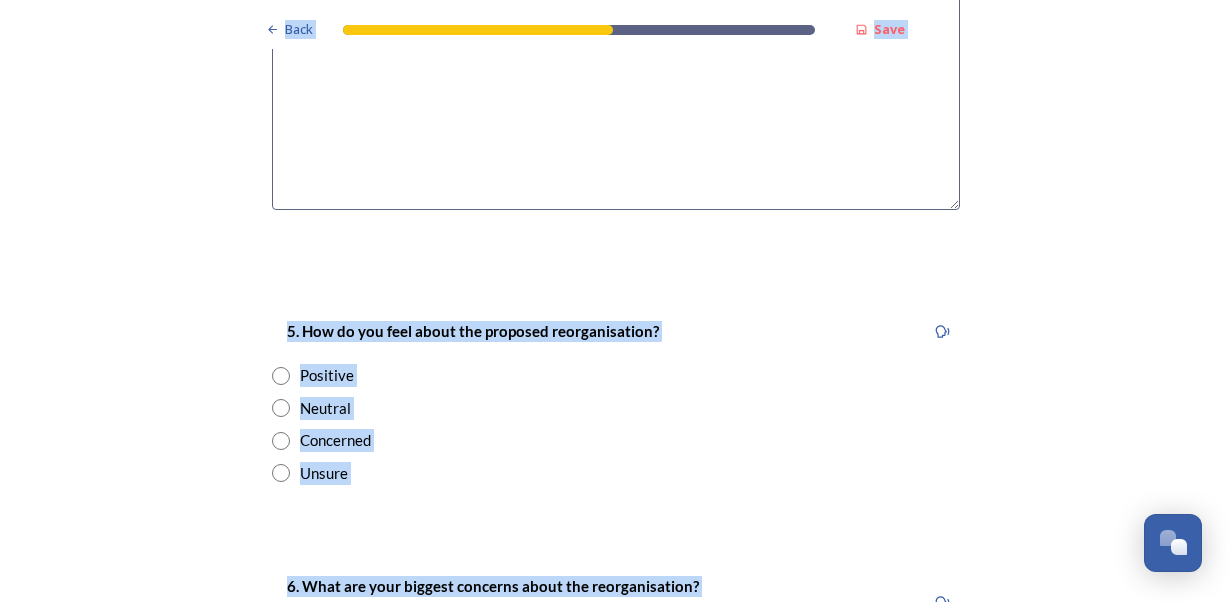scroll, scrollTop: 3200, scrollLeft: 0, axis: vertical 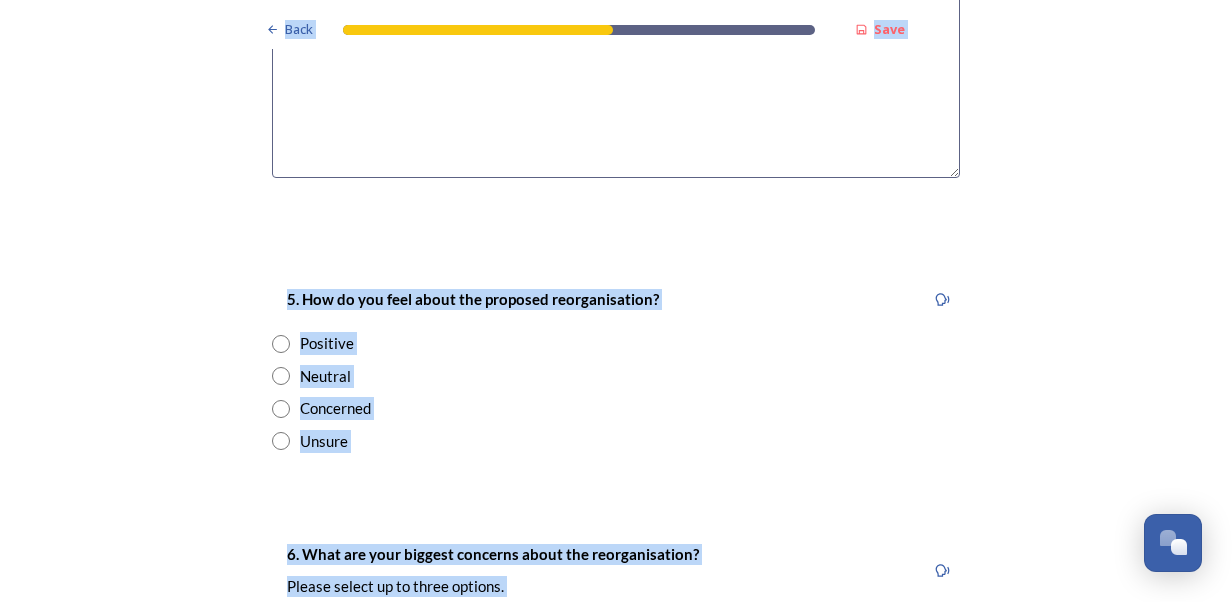 click at bounding box center (281, 376) 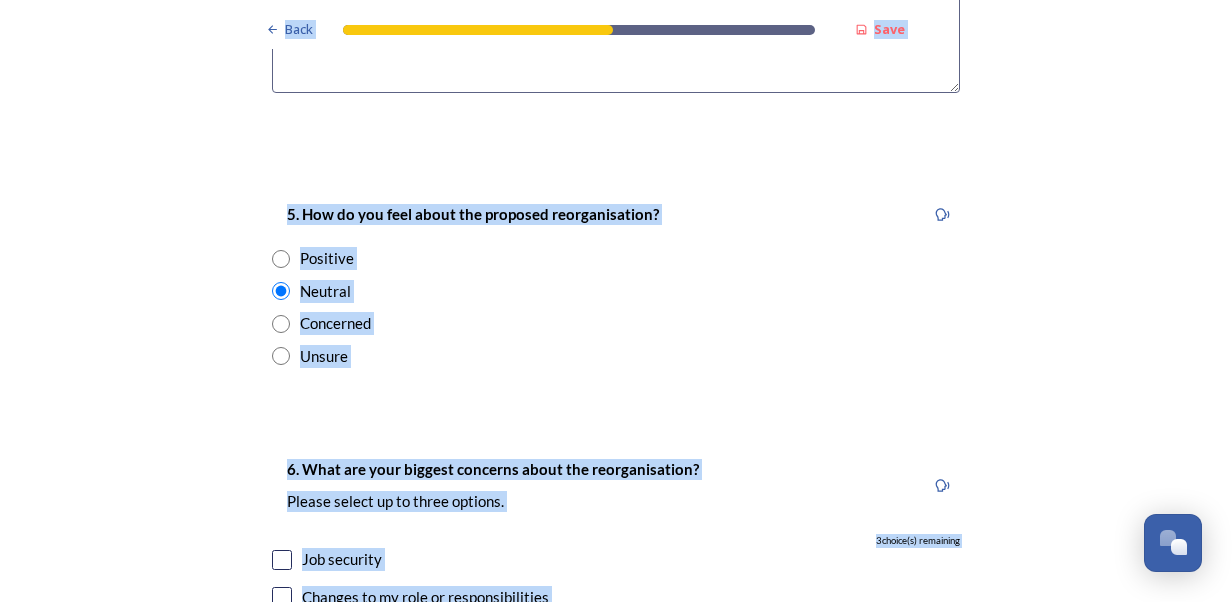 scroll, scrollTop: 3400, scrollLeft: 0, axis: vertical 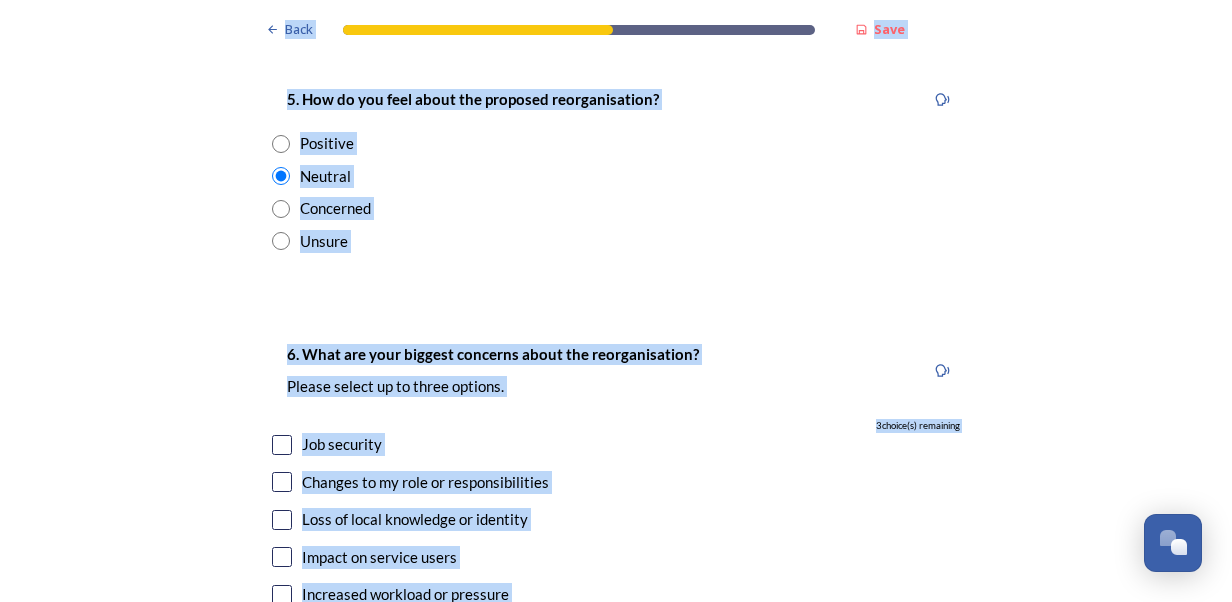 click at bounding box center [282, 445] 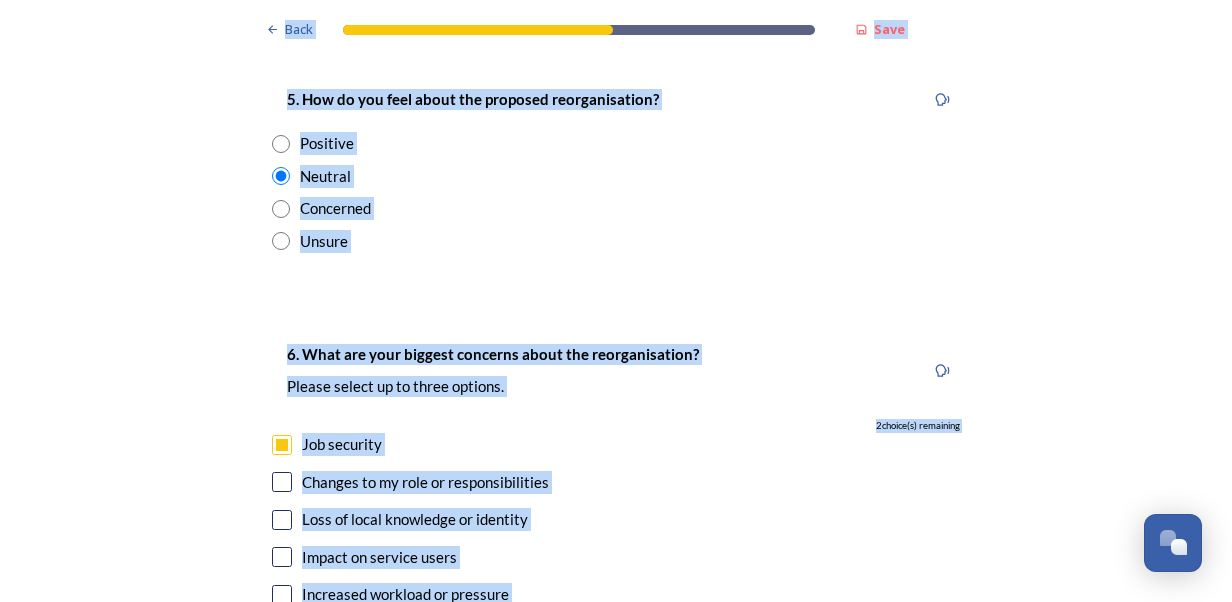 click at bounding box center (281, 209) 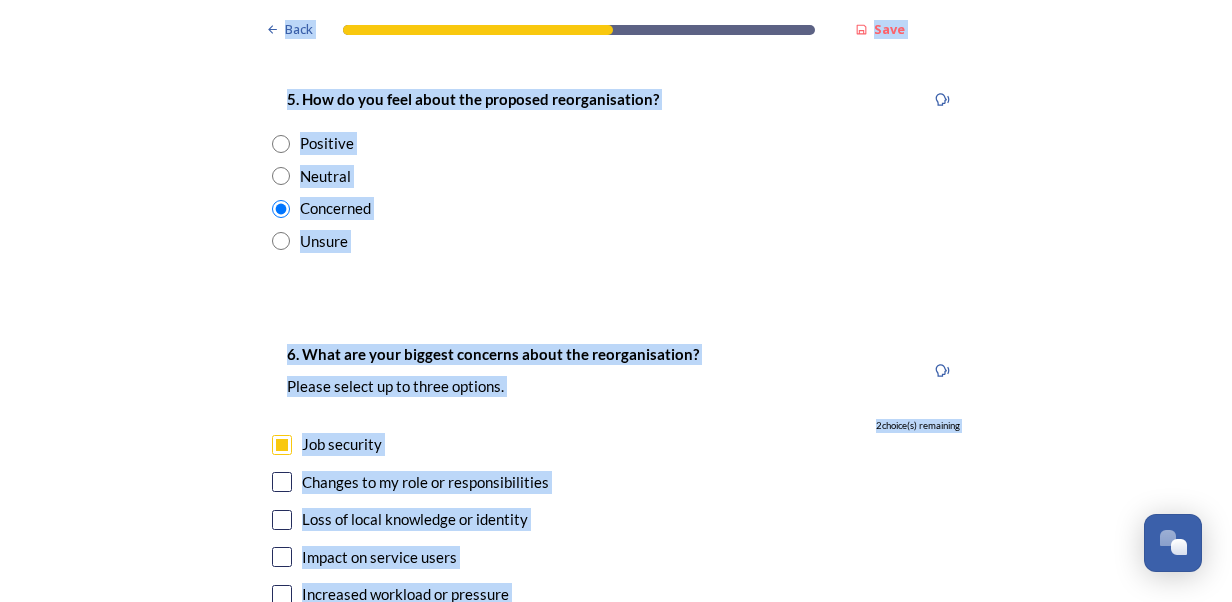 click at bounding box center (282, 482) 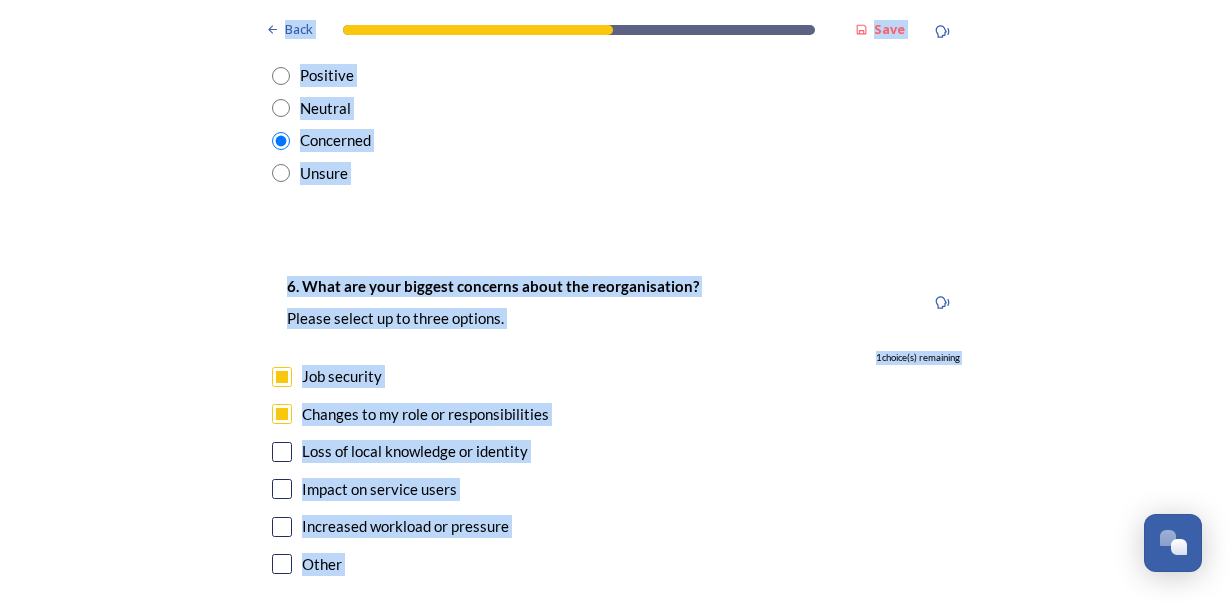 scroll, scrollTop: 3500, scrollLeft: 0, axis: vertical 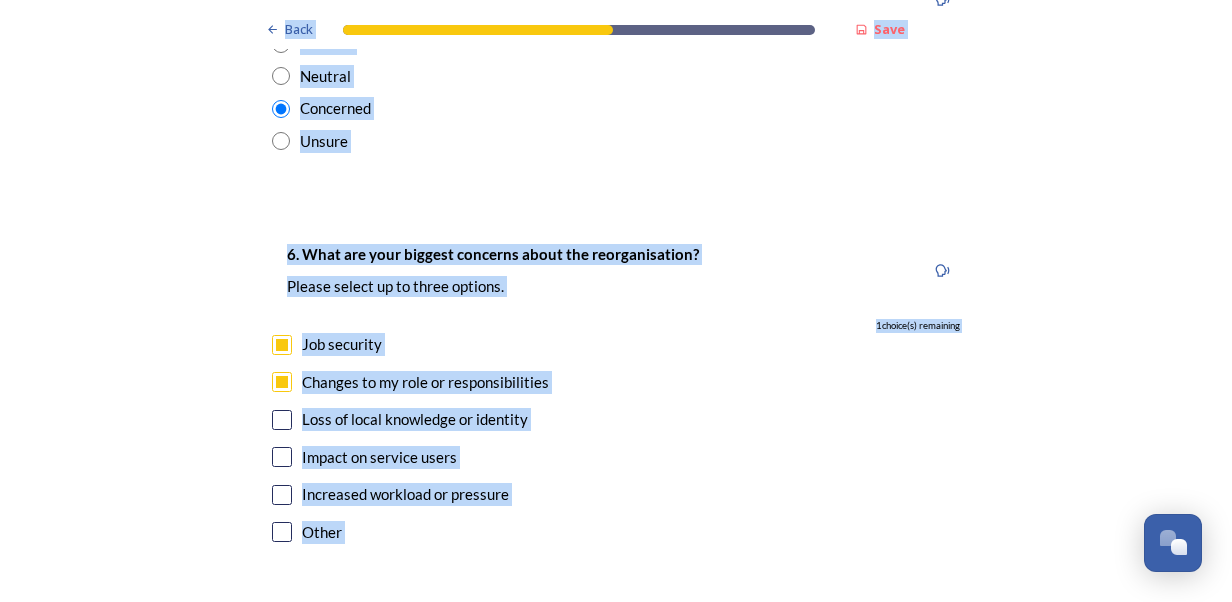 click at bounding box center (282, 420) 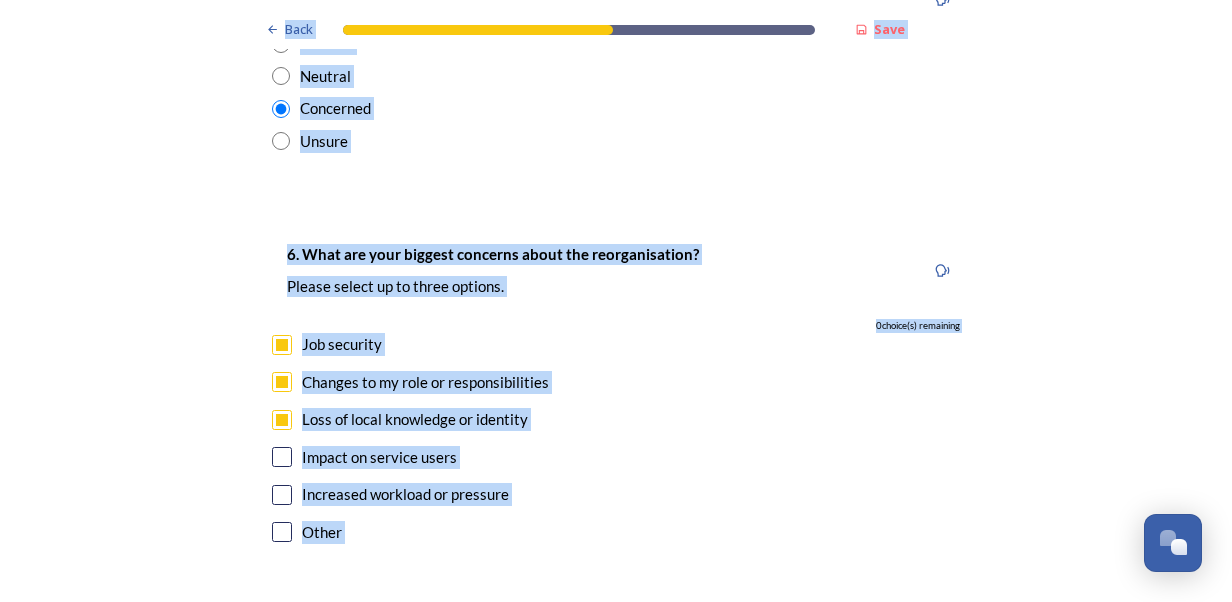 click at bounding box center (282, 457) 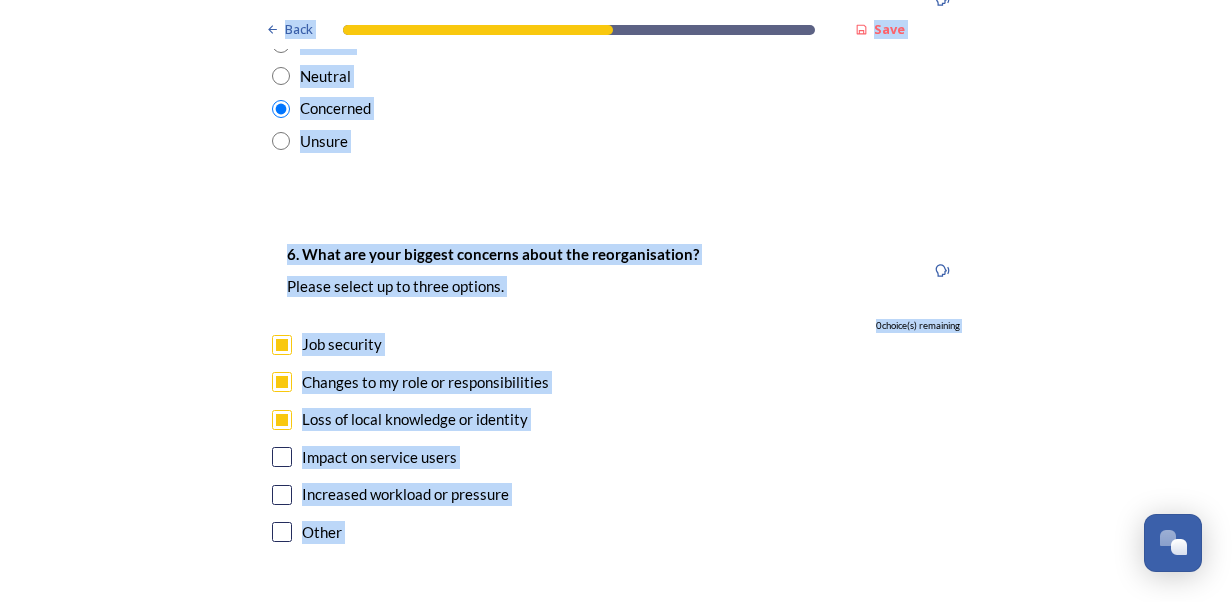 click at bounding box center [282, 495] 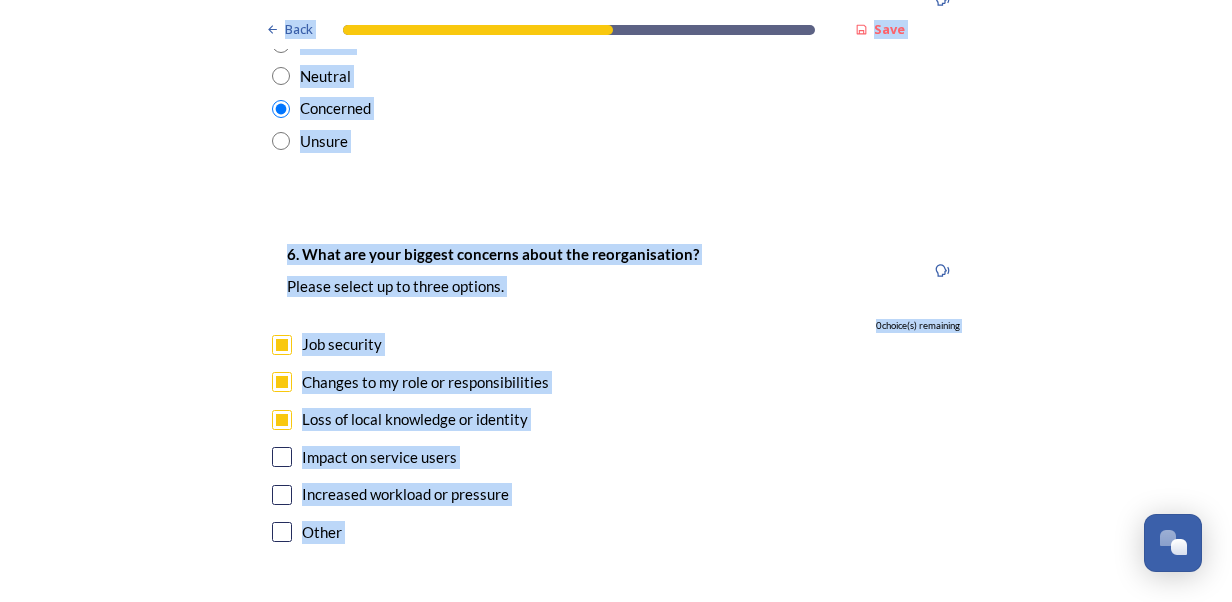 click at bounding box center (282, 457) 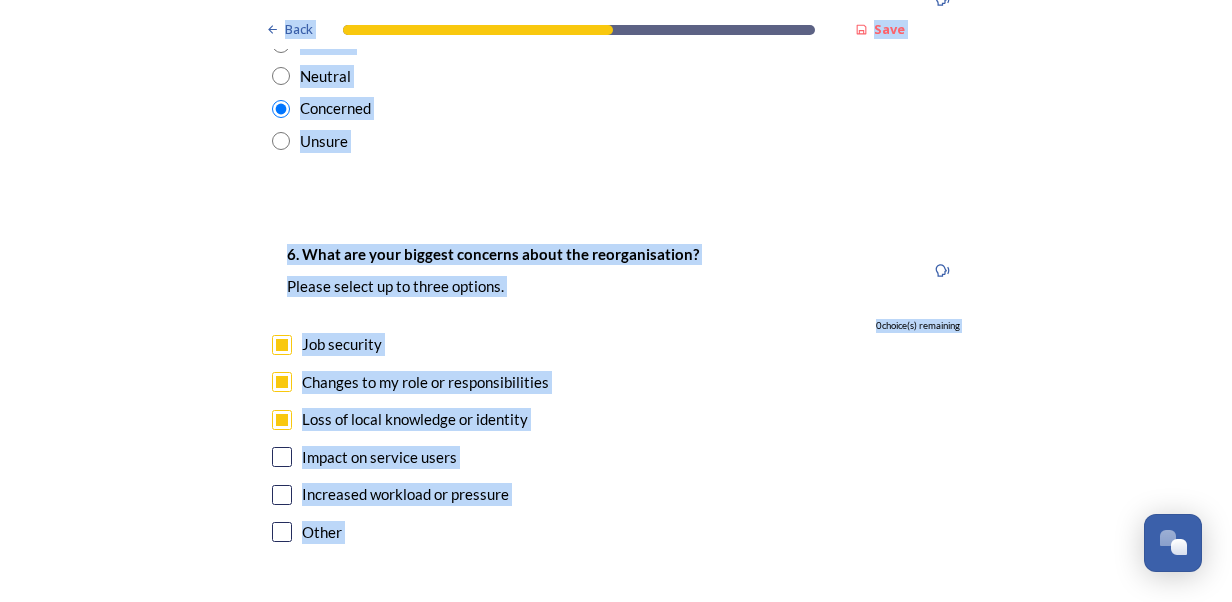 click at bounding box center [282, 495] 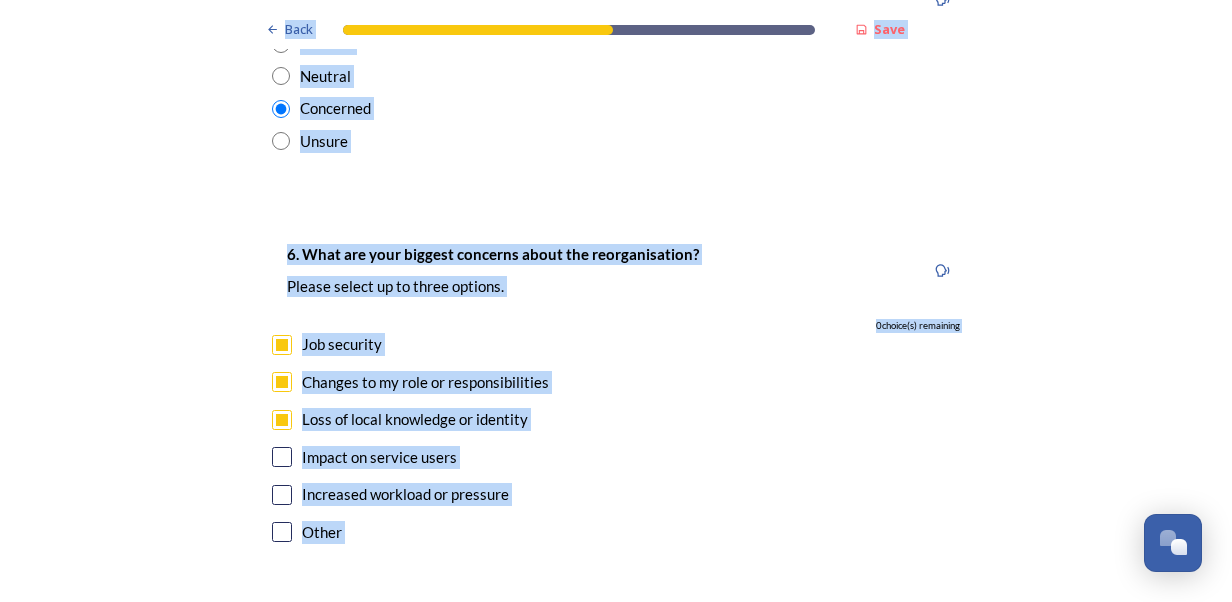 click at bounding box center [282, 420] 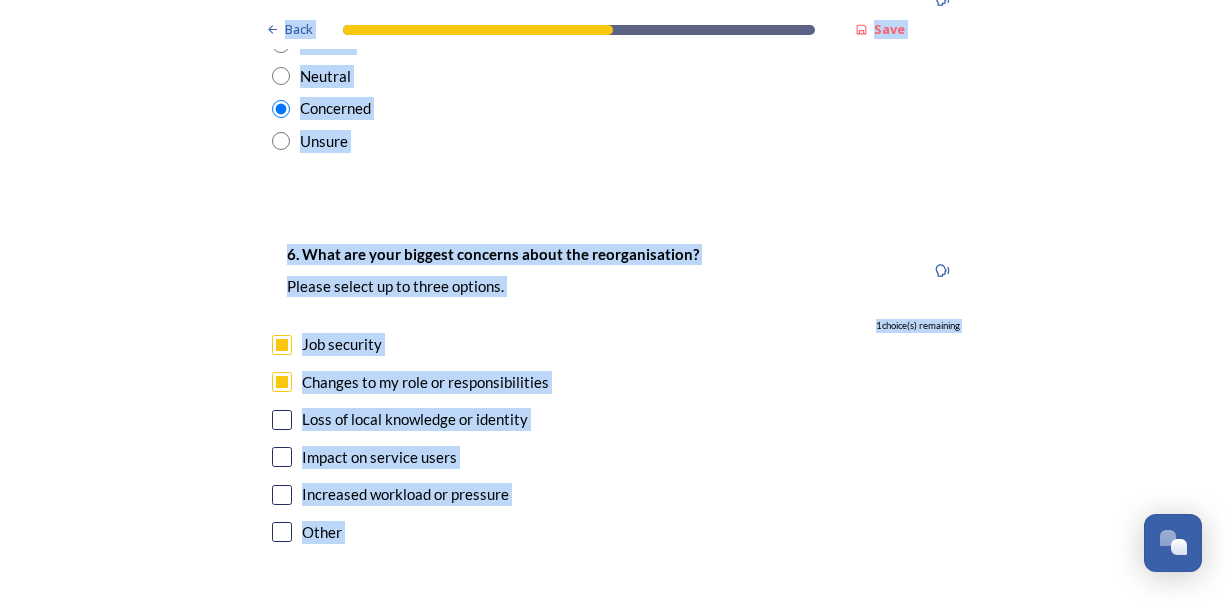 click at bounding box center (282, 457) 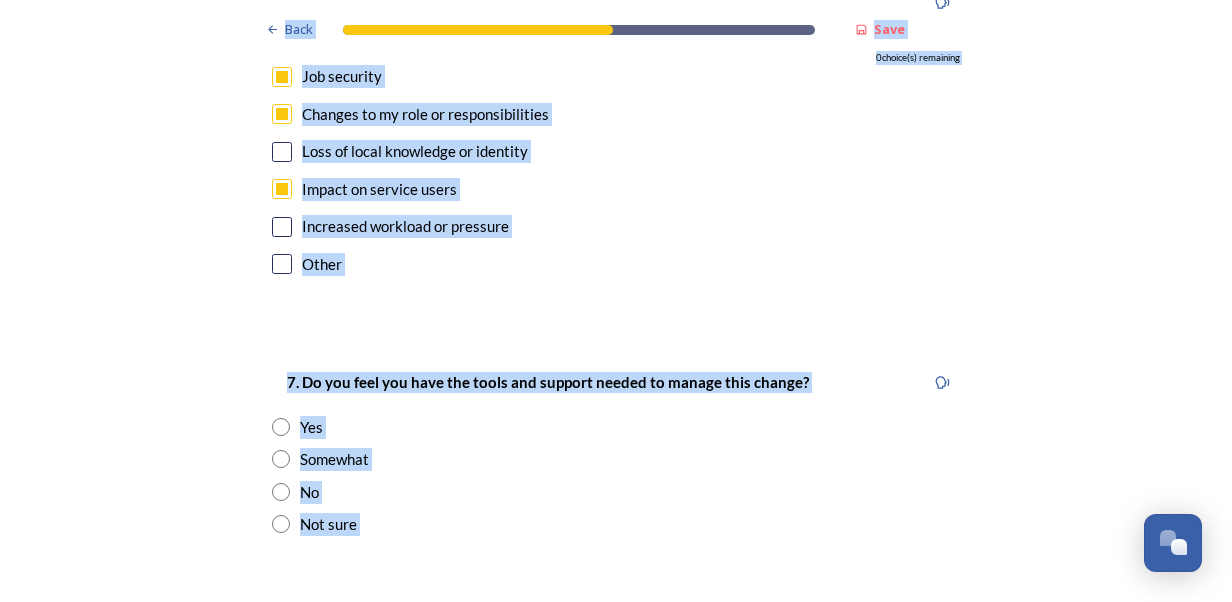 scroll, scrollTop: 3800, scrollLeft: 0, axis: vertical 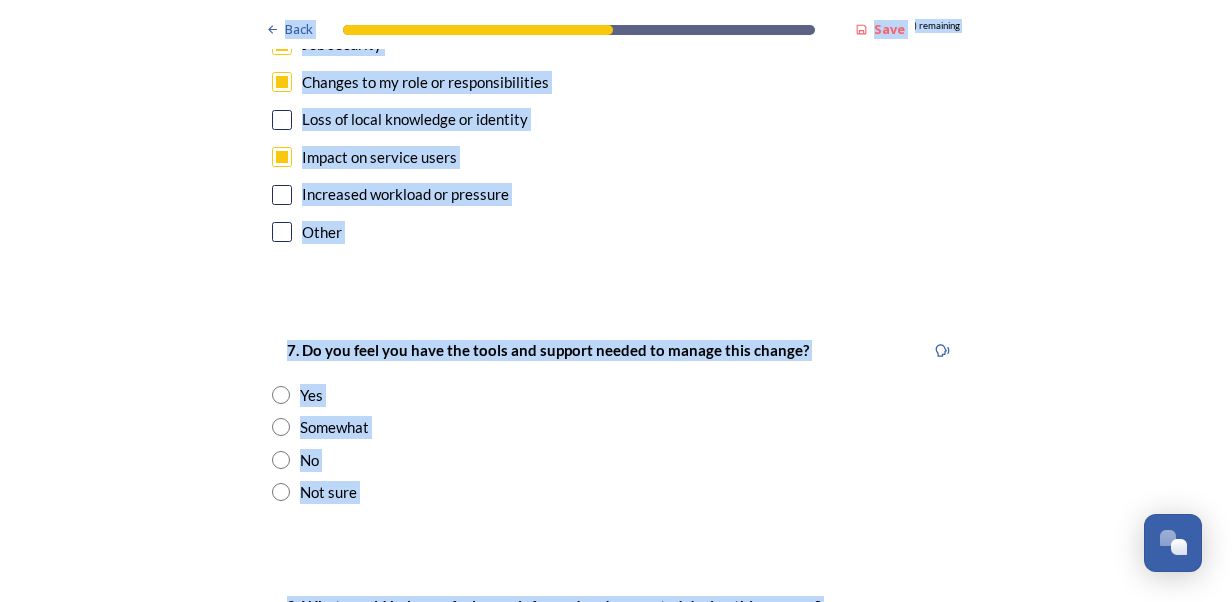 click at bounding box center (281, 460) 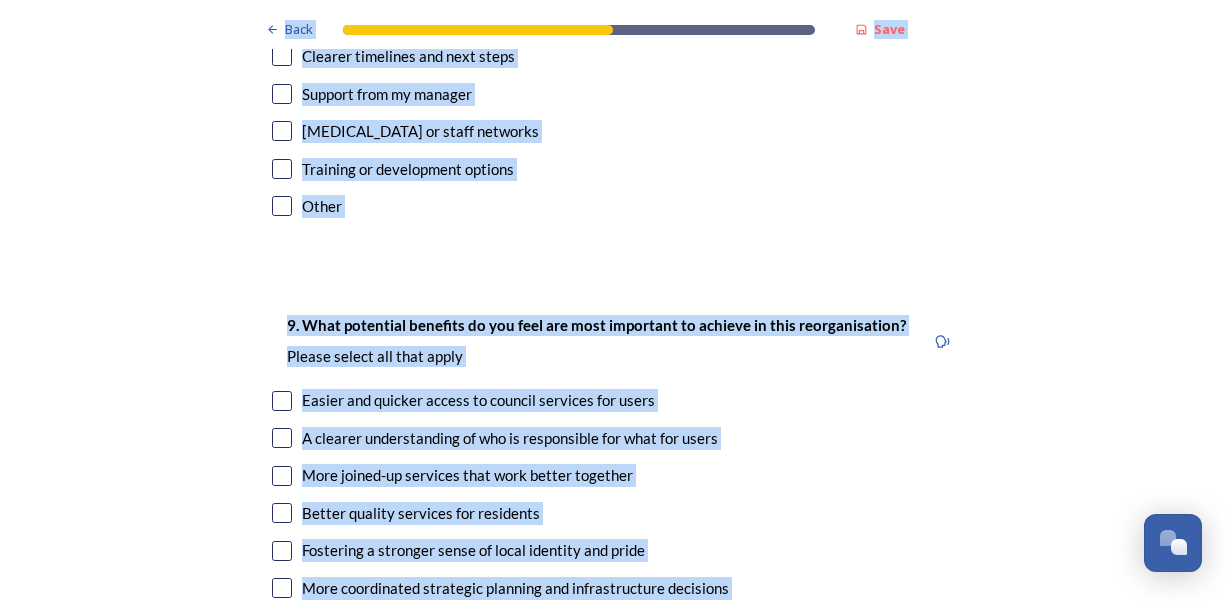 scroll, scrollTop: 4600, scrollLeft: 0, axis: vertical 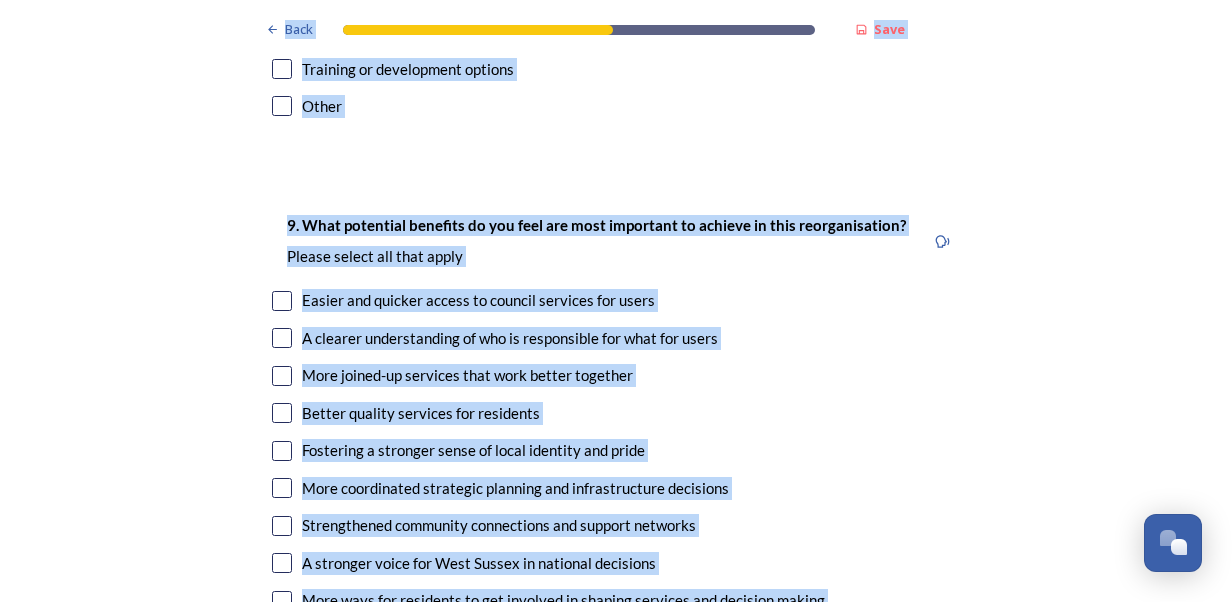 click at bounding box center (282, 301) 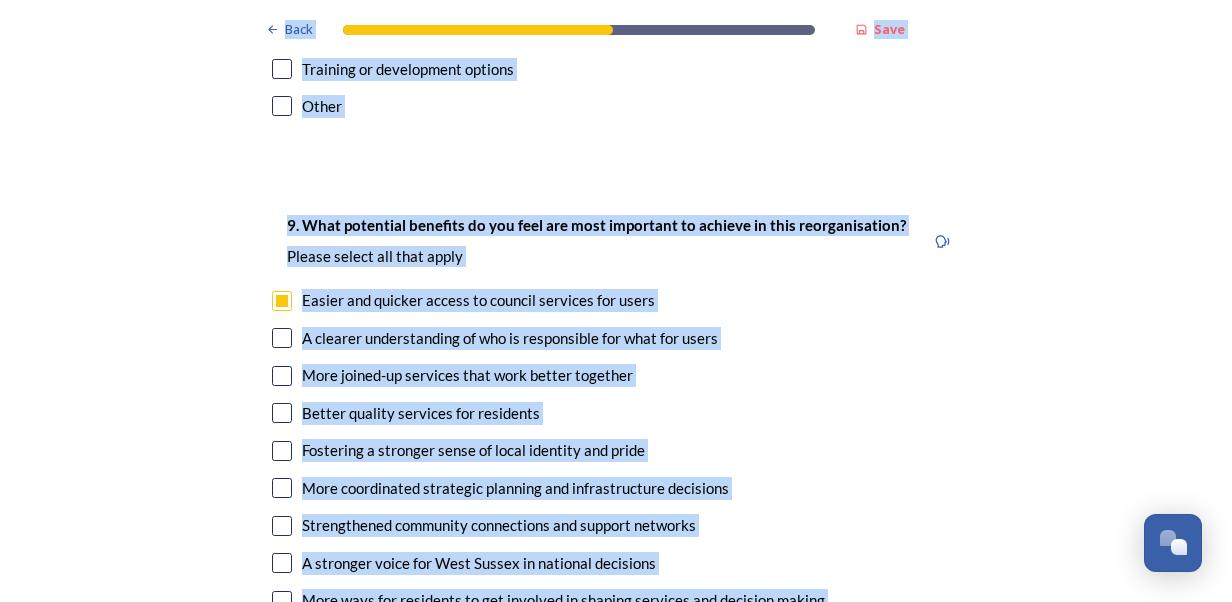 click at bounding box center (282, 338) 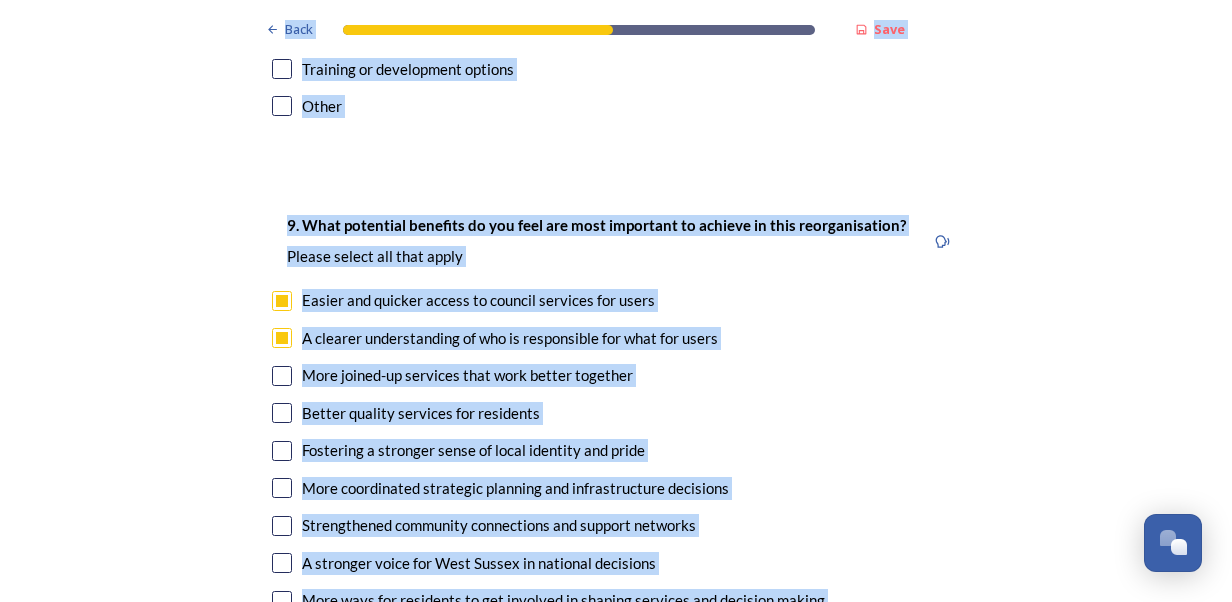 click on "More joined-up services that work better together" at bounding box center (616, 375) 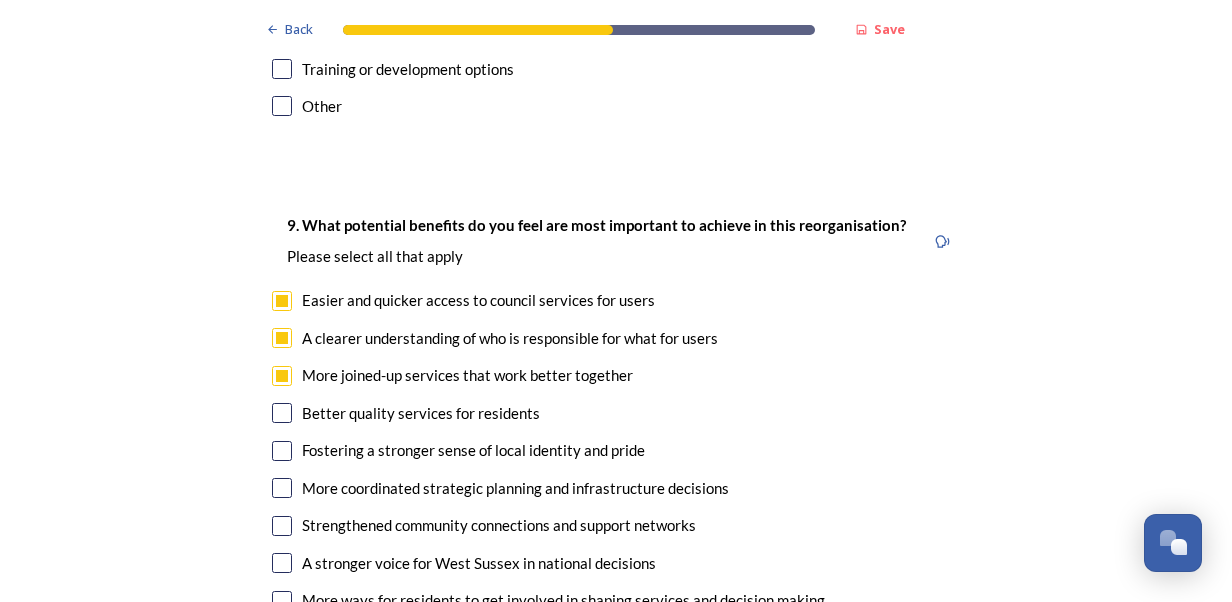click on "More joined-up services that work better together" at bounding box center (616, 375) 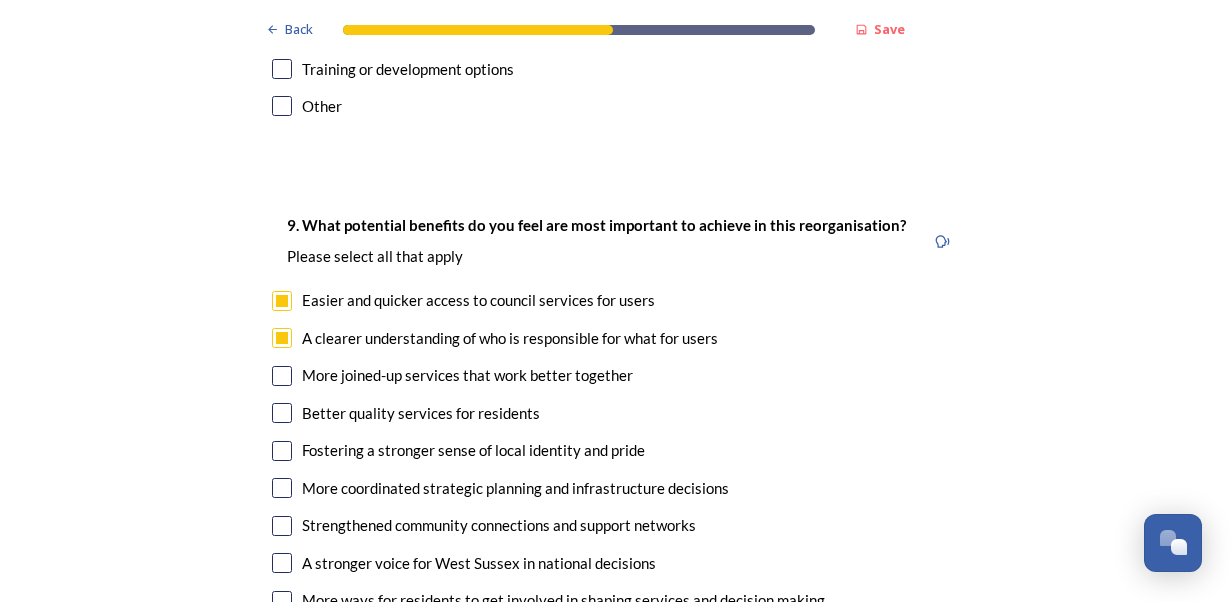 drag, startPoint x: 286, startPoint y: 324, endPoint x: 278, endPoint y: 316, distance: 11.313708 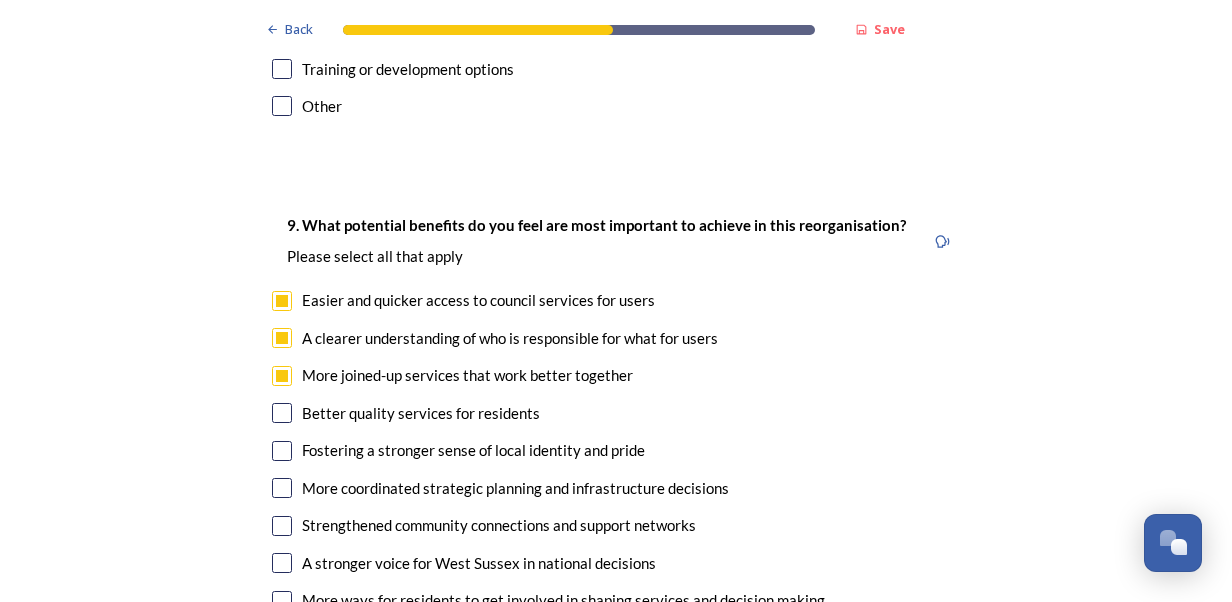 click at bounding box center (282, 413) 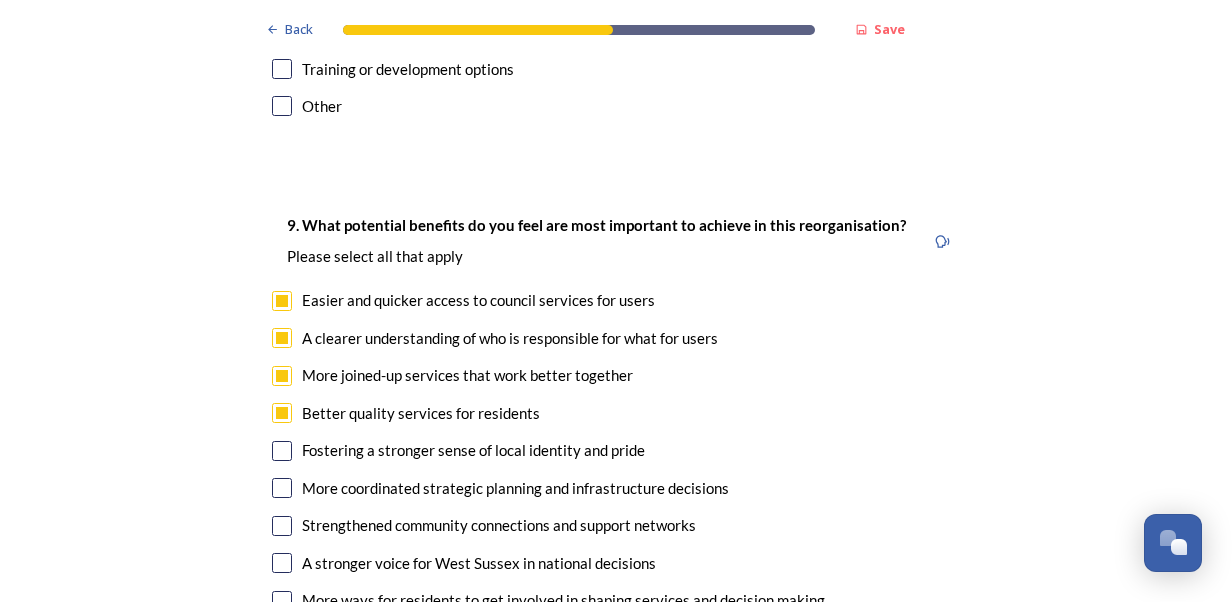 click at bounding box center [282, 413] 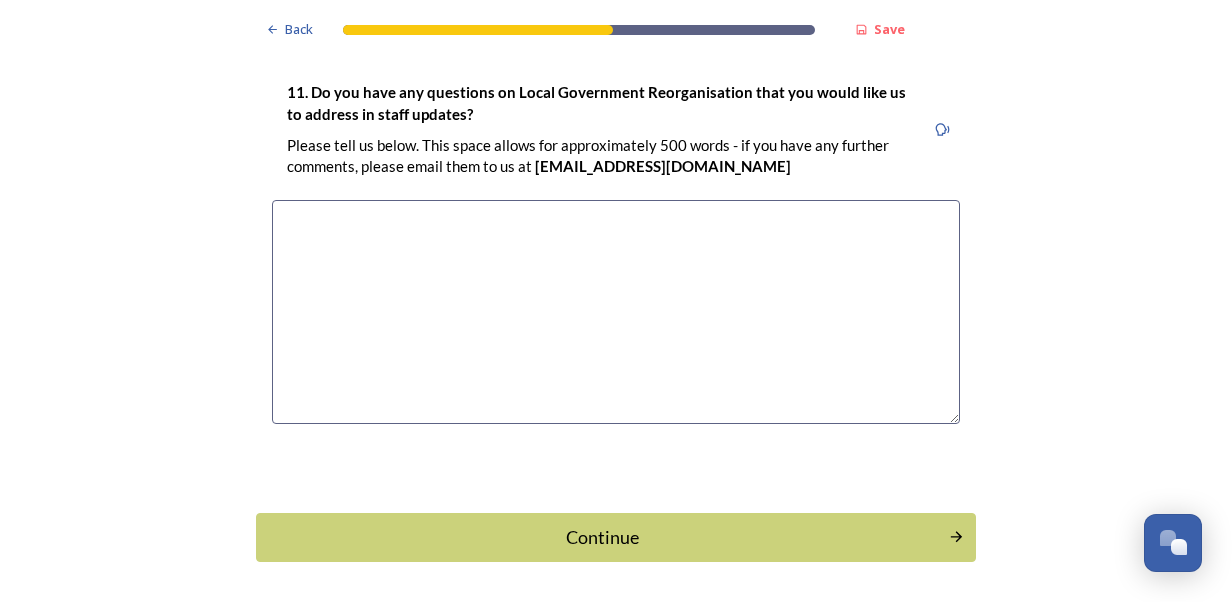 scroll, scrollTop: 5842, scrollLeft: 0, axis: vertical 